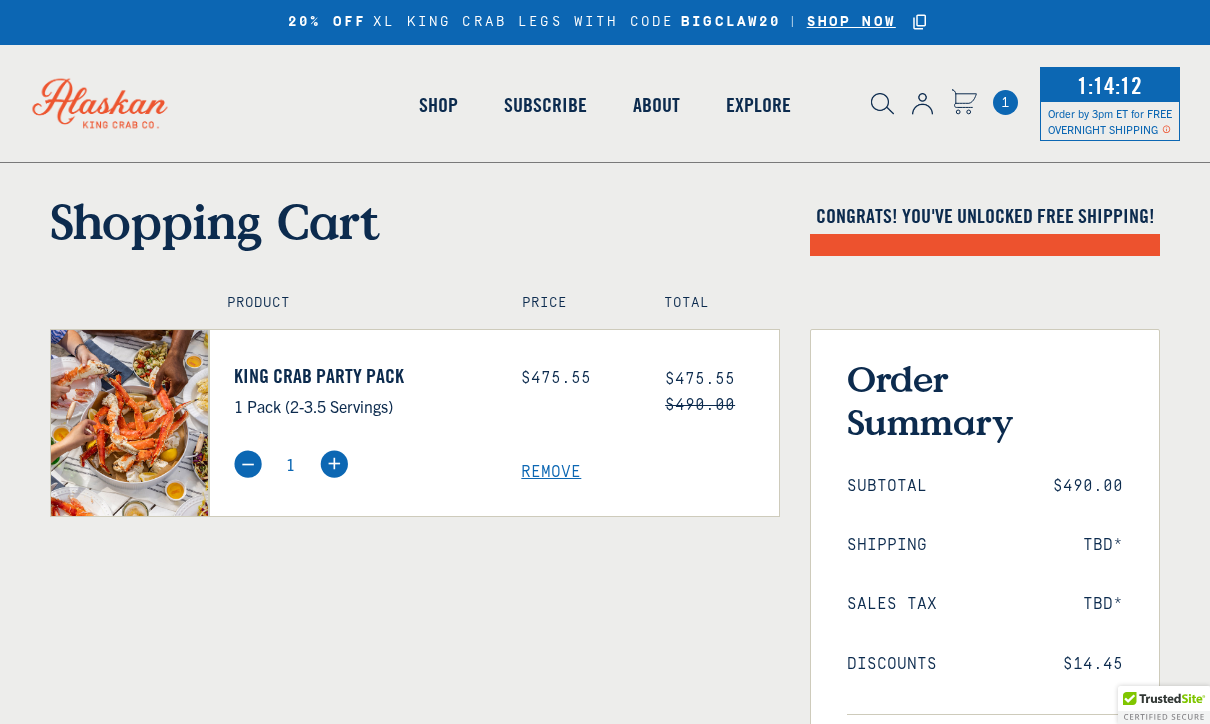 scroll, scrollTop: 0, scrollLeft: 0, axis: both 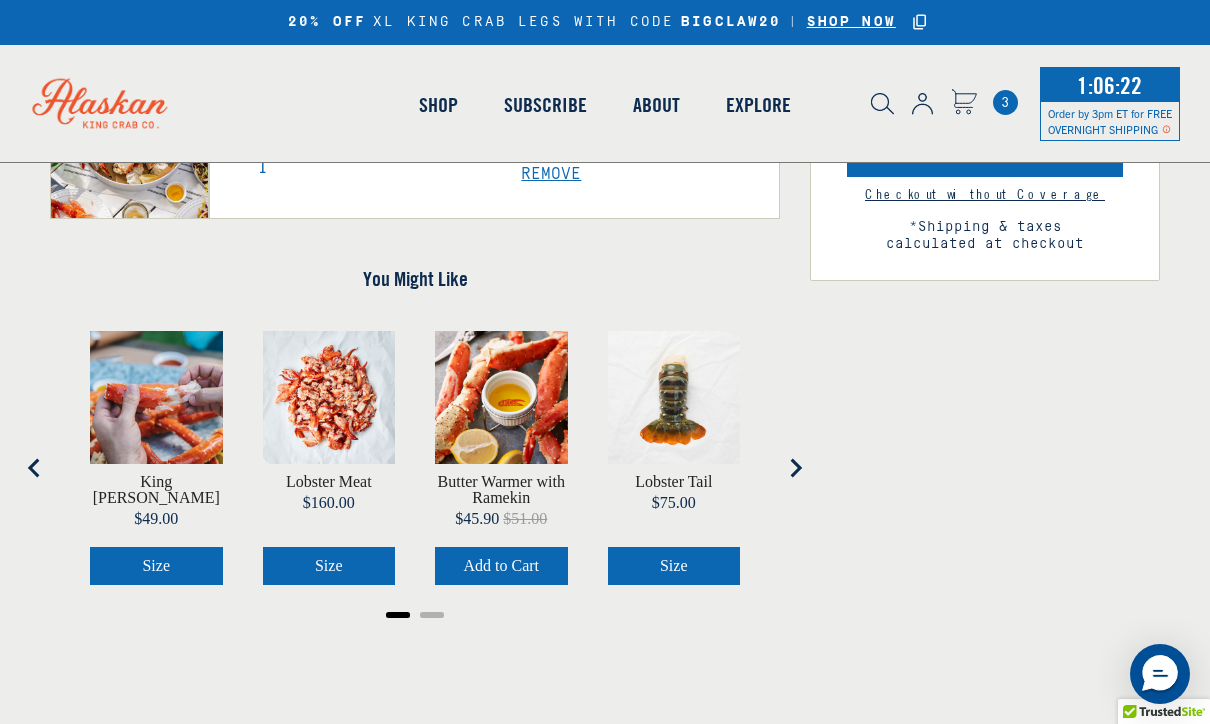 click on "Remove" at bounding box center (650, -32) 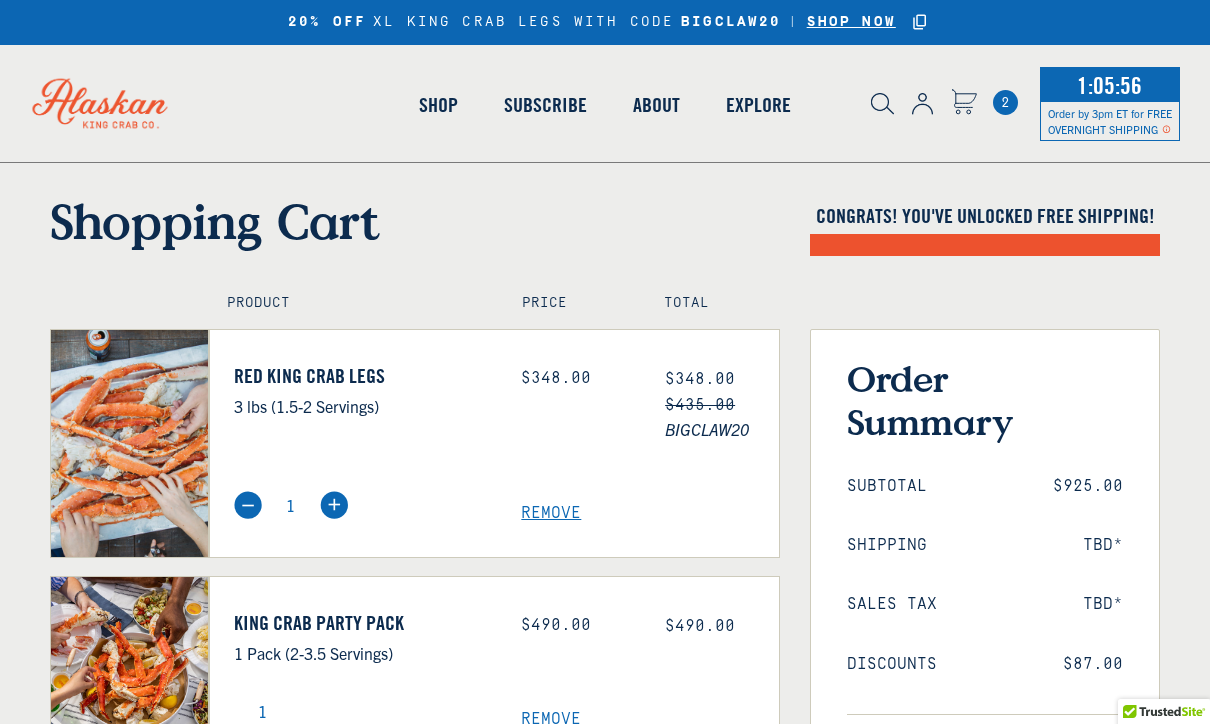 scroll, scrollTop: 0, scrollLeft: 0, axis: both 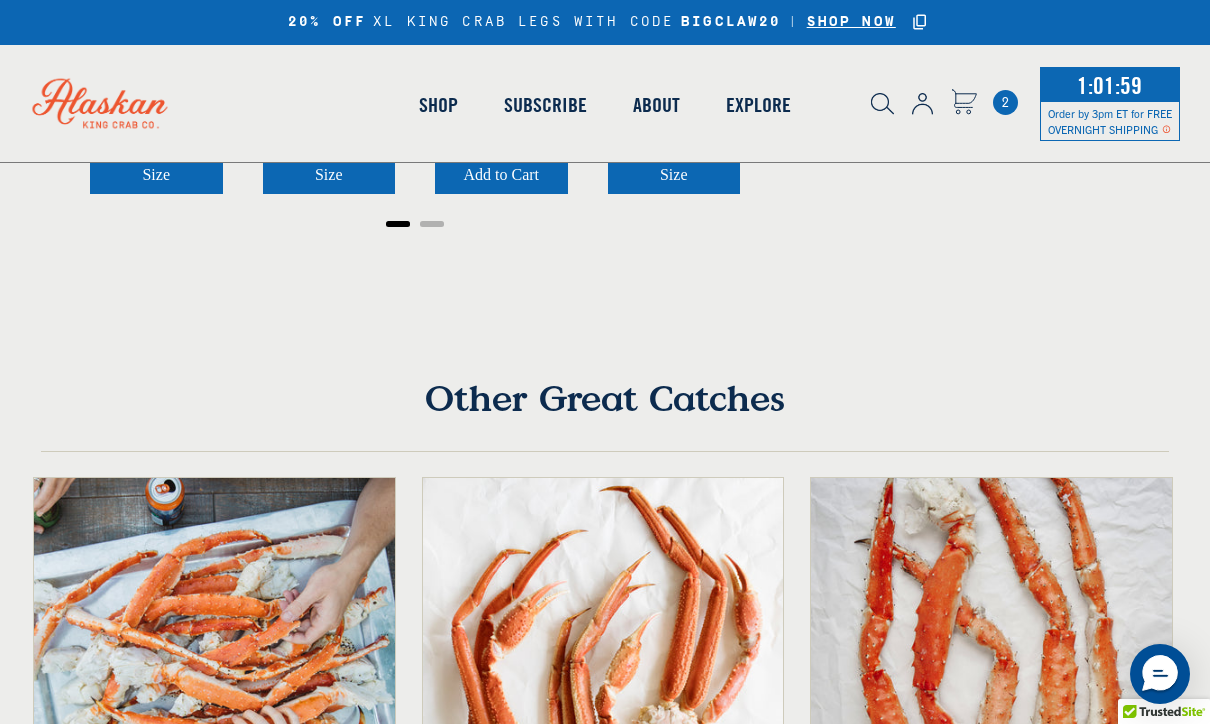 click on "Remove" at bounding box center [650, -217] 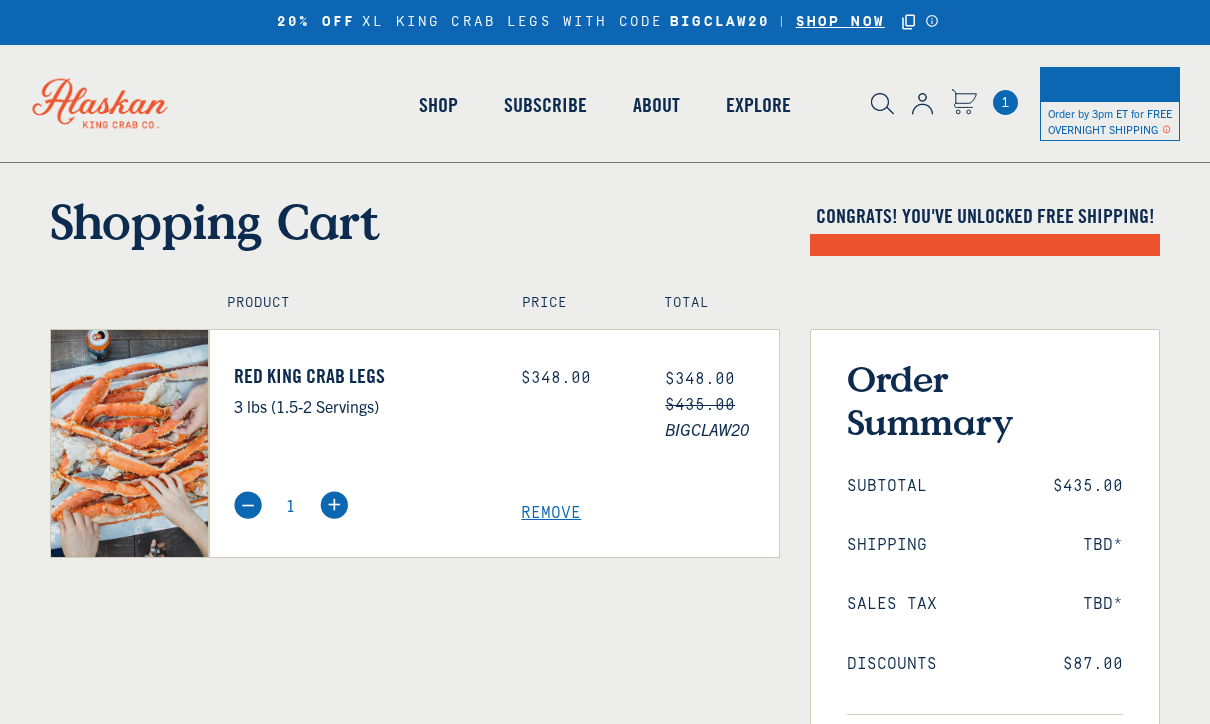 scroll, scrollTop: 0, scrollLeft: 0, axis: both 